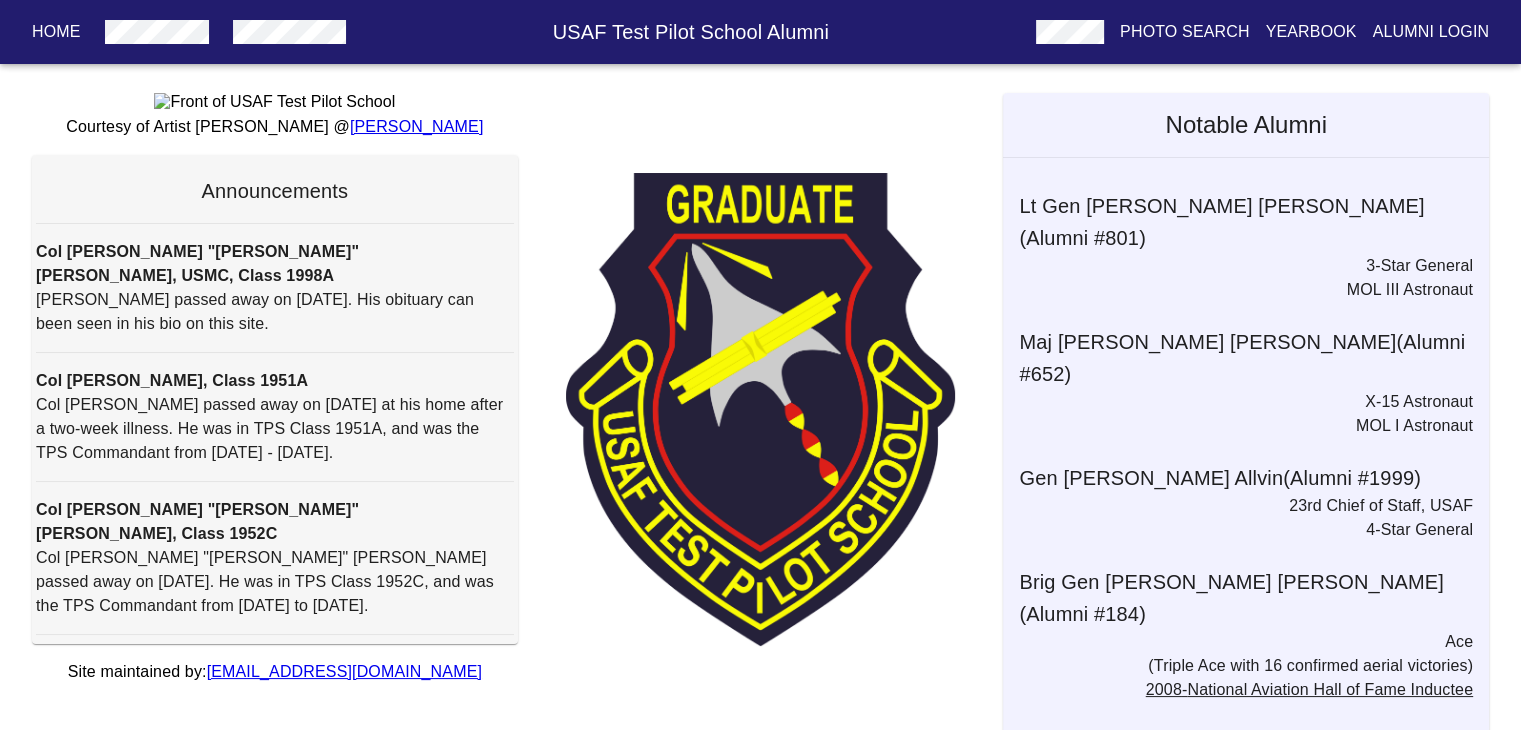 scroll, scrollTop: 0, scrollLeft: 0, axis: both 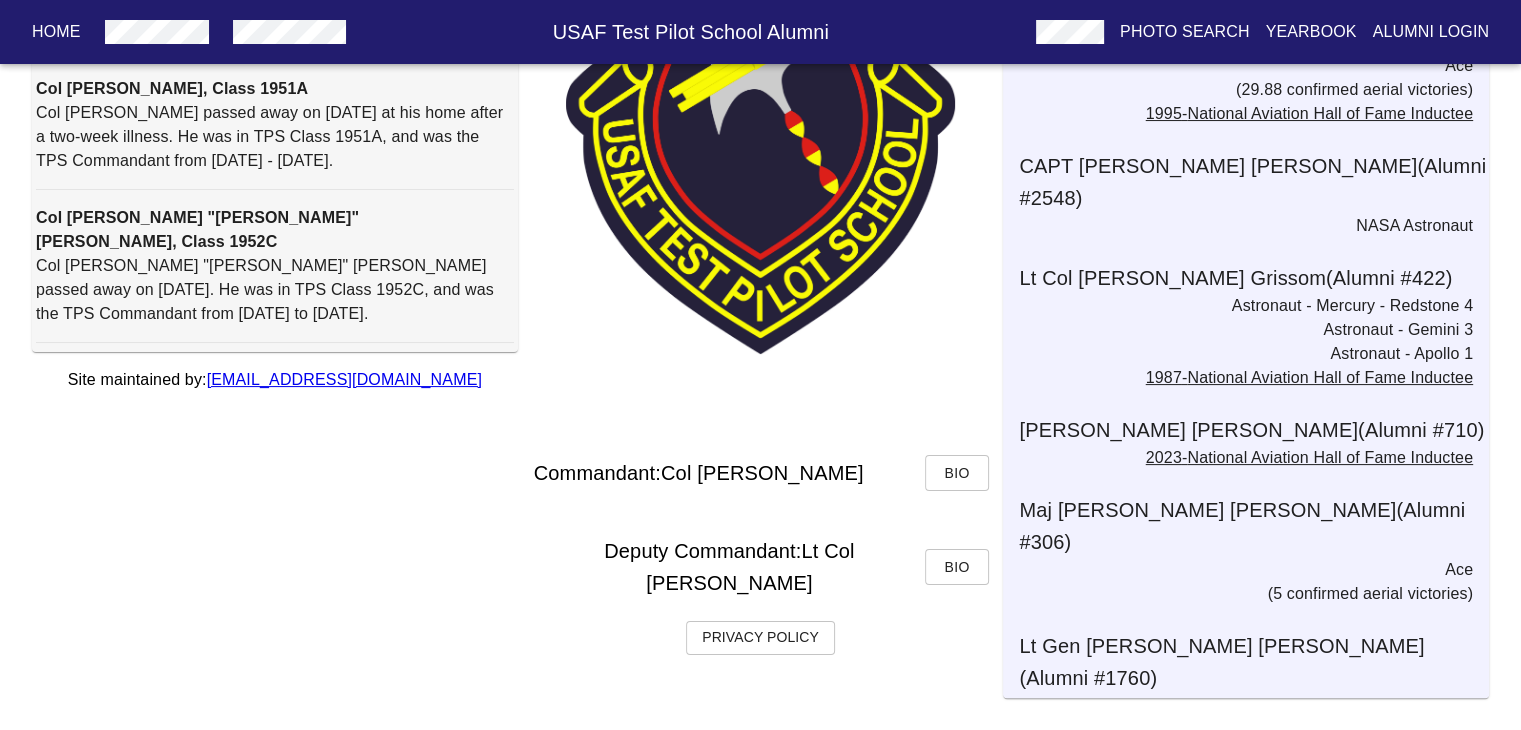 click on "Bio" at bounding box center [957, 473] 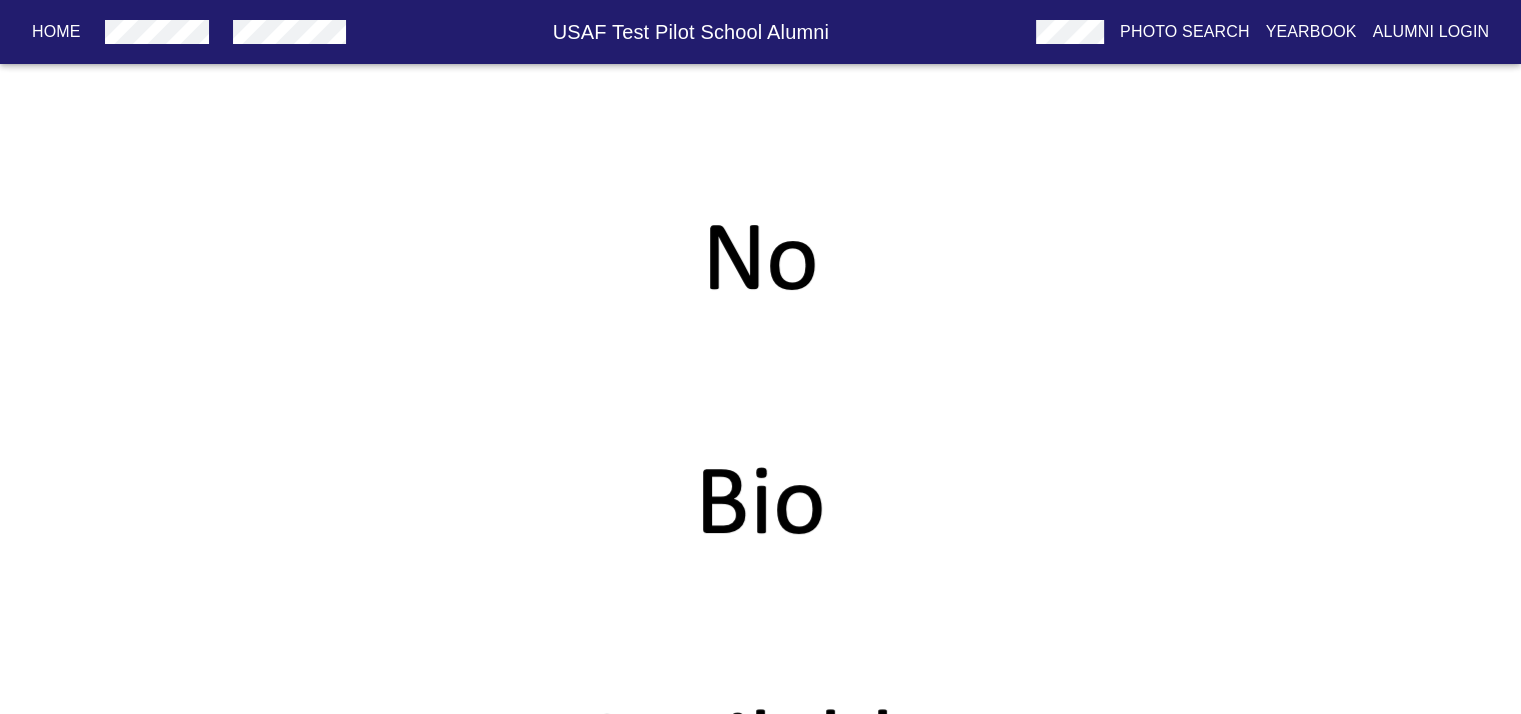 scroll, scrollTop: 0, scrollLeft: 0, axis: both 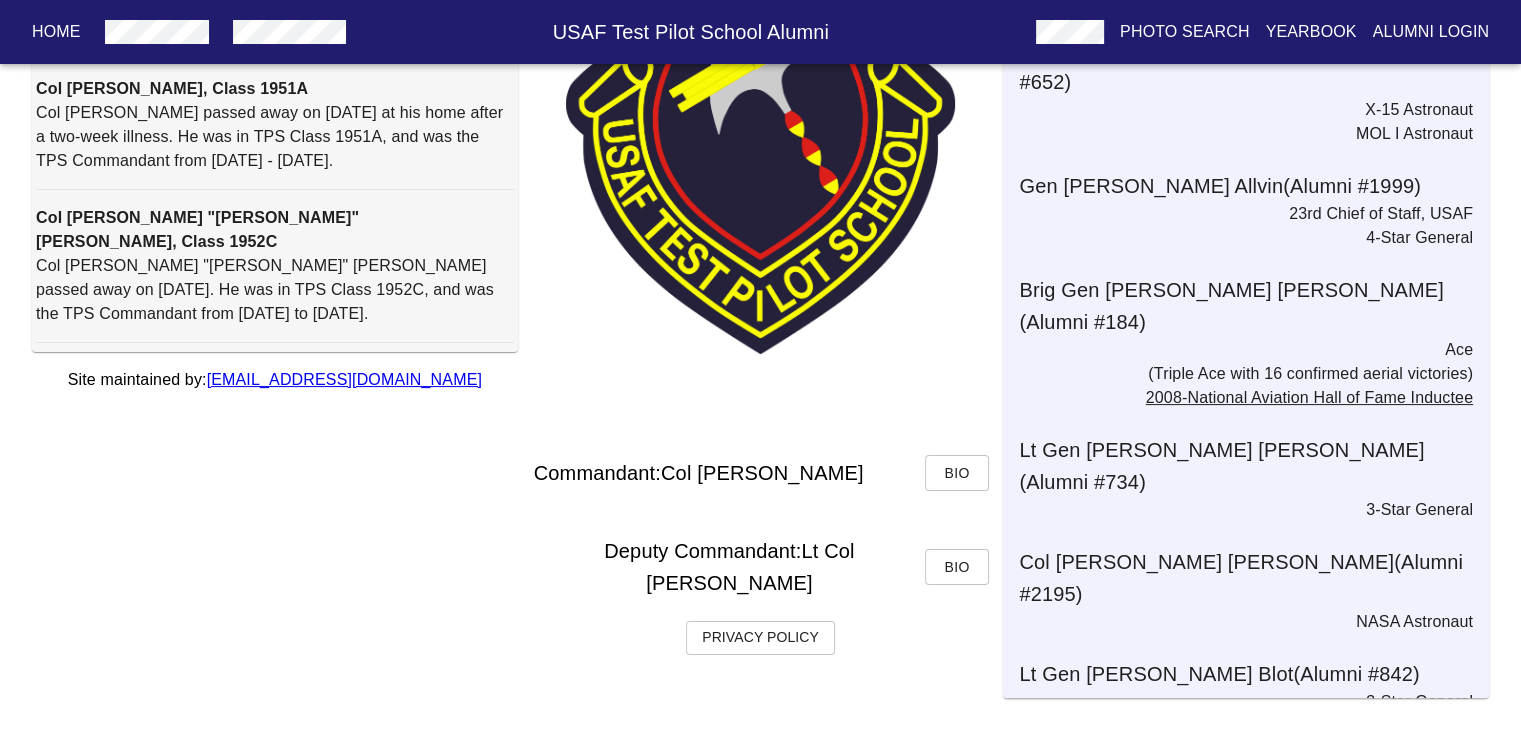 click on "Bio" at bounding box center (957, 567) 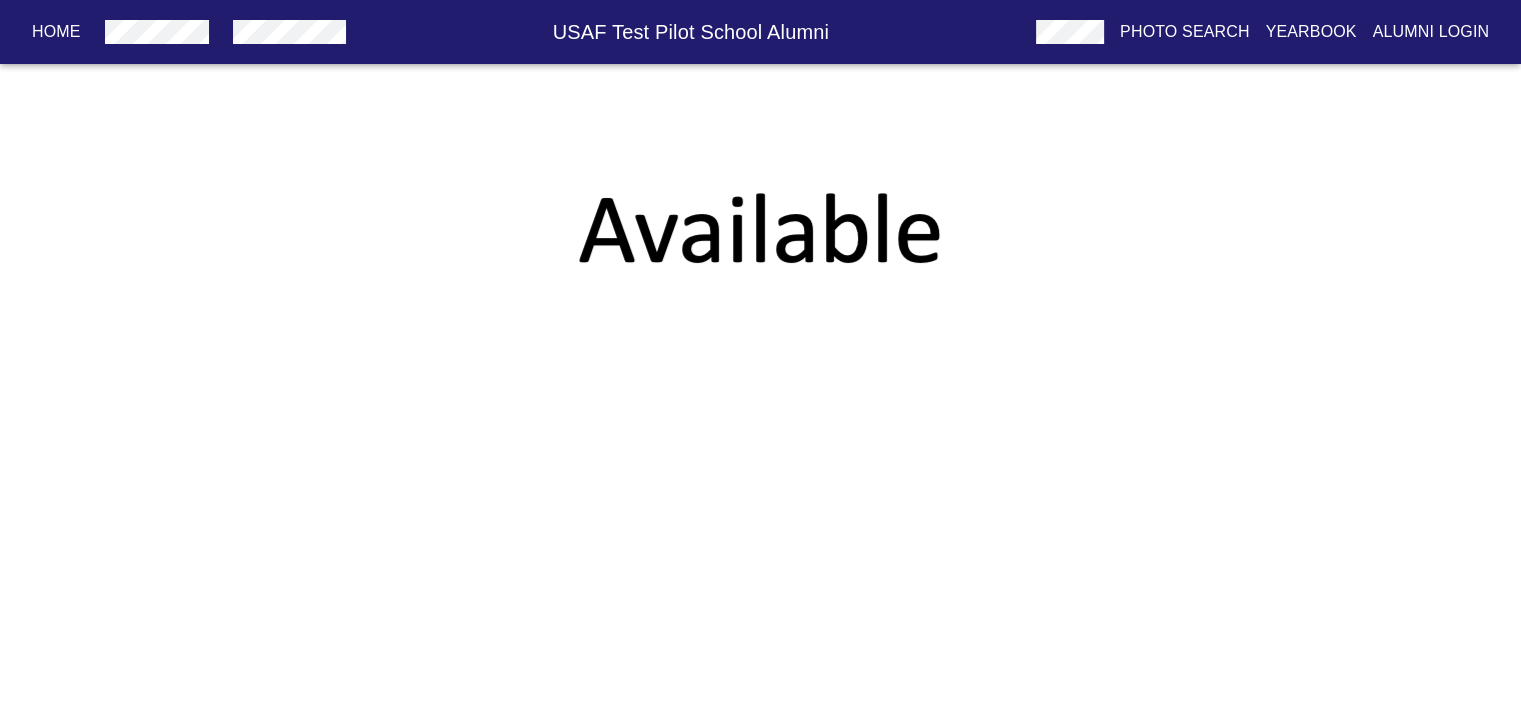 scroll, scrollTop: 400, scrollLeft: 0, axis: vertical 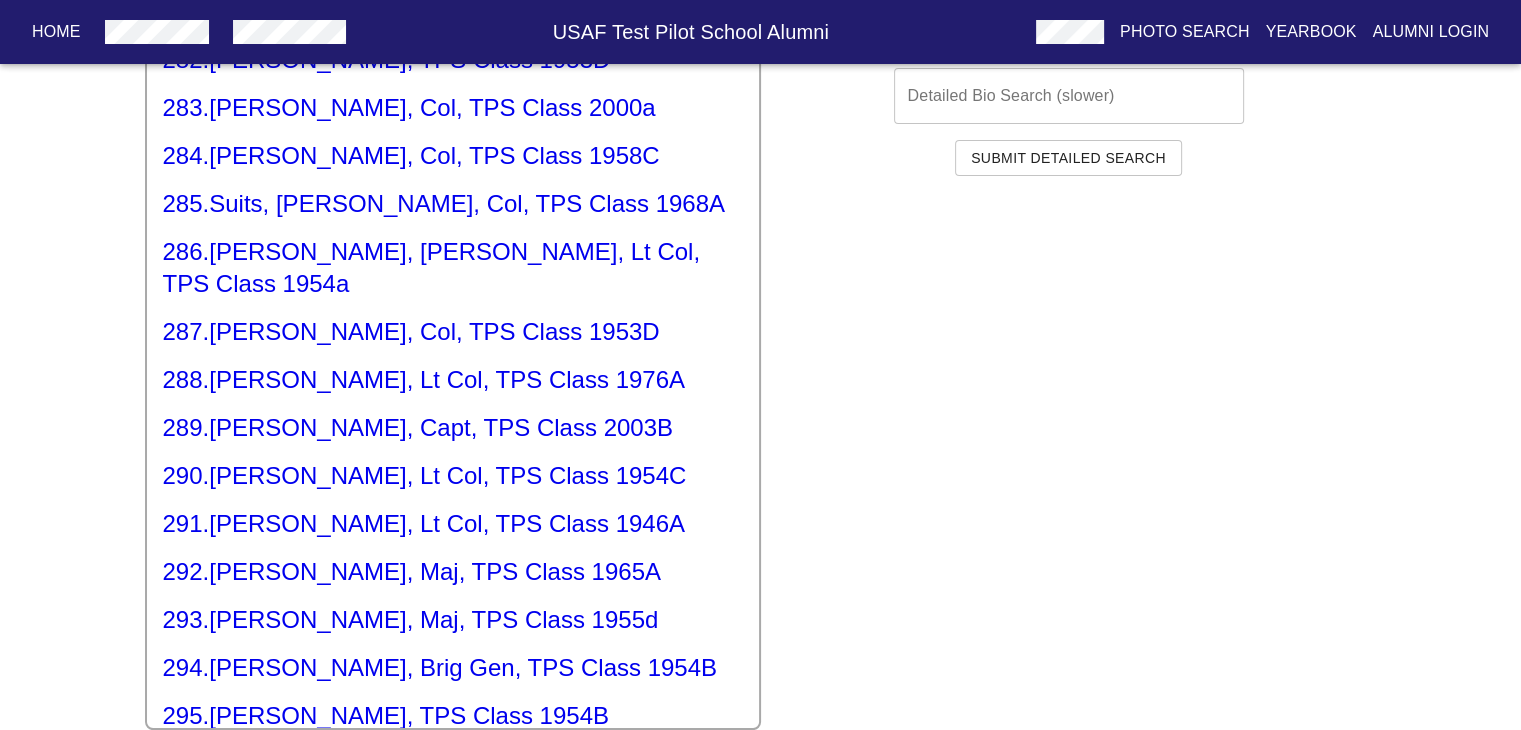 click on "300 .  Uybarreta, Prospero, Maj, TPS Class 2008B" at bounding box center [453, 956] 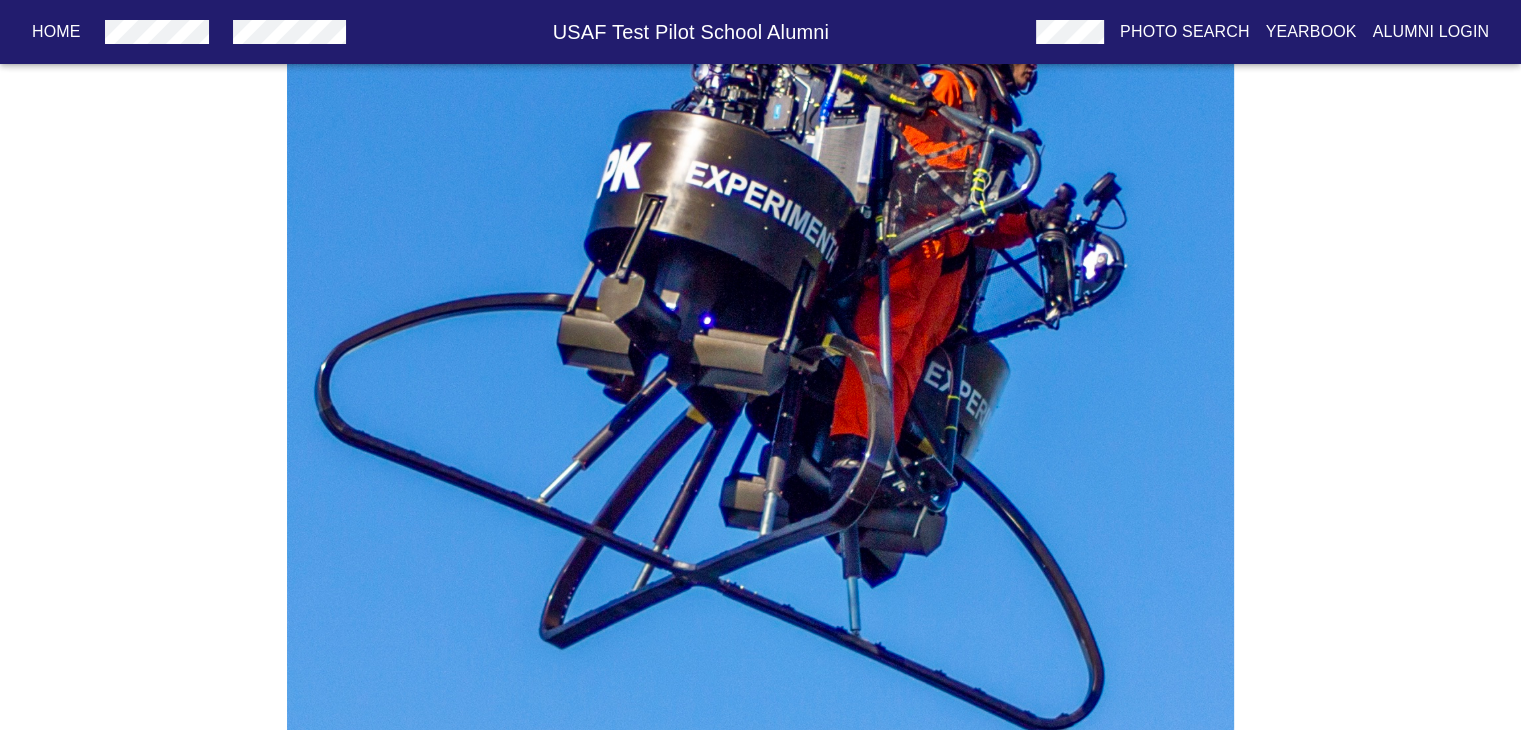 scroll, scrollTop: 6366, scrollLeft: 0, axis: vertical 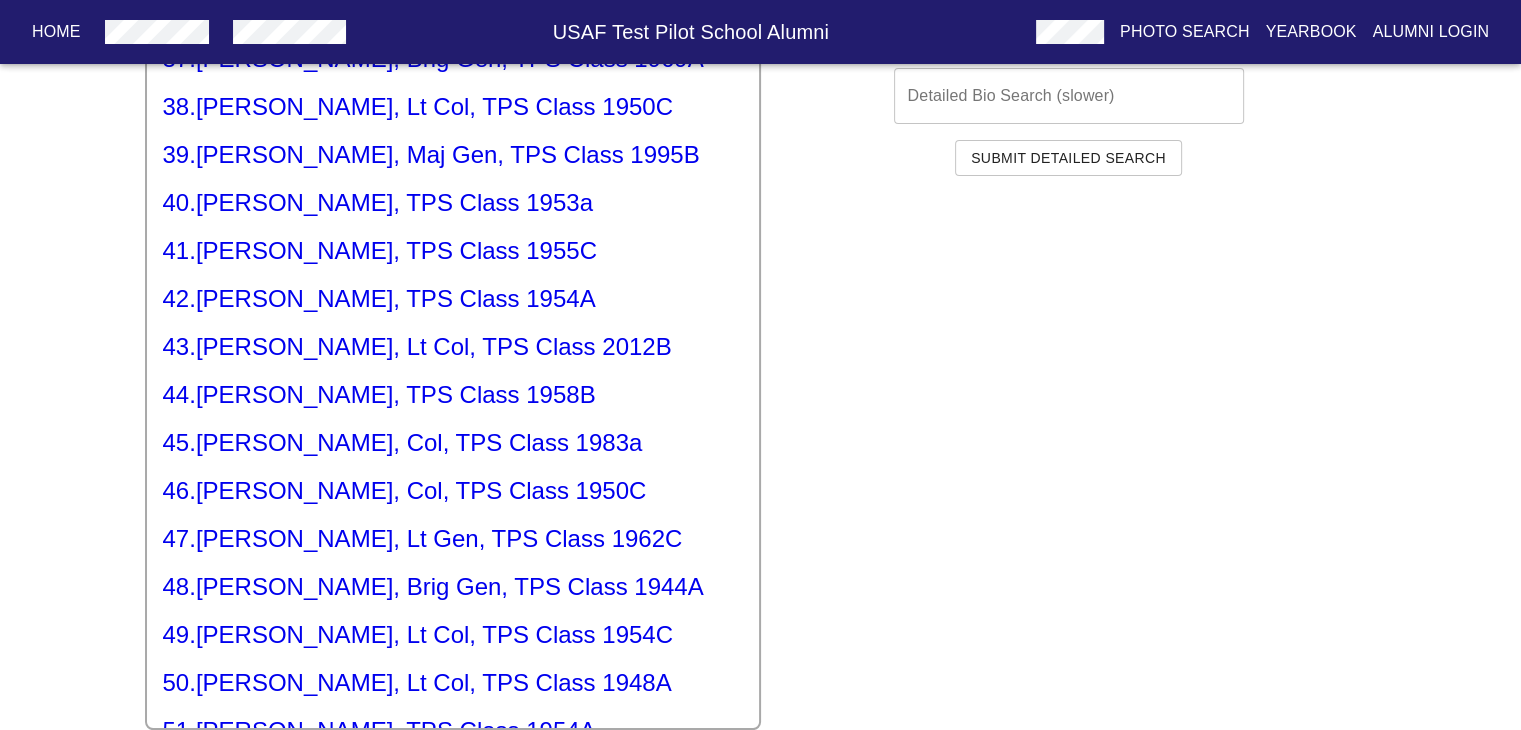 click on "43 .  [PERSON_NAME], Lt Col, TPS Class 2012B" at bounding box center [453, 347] 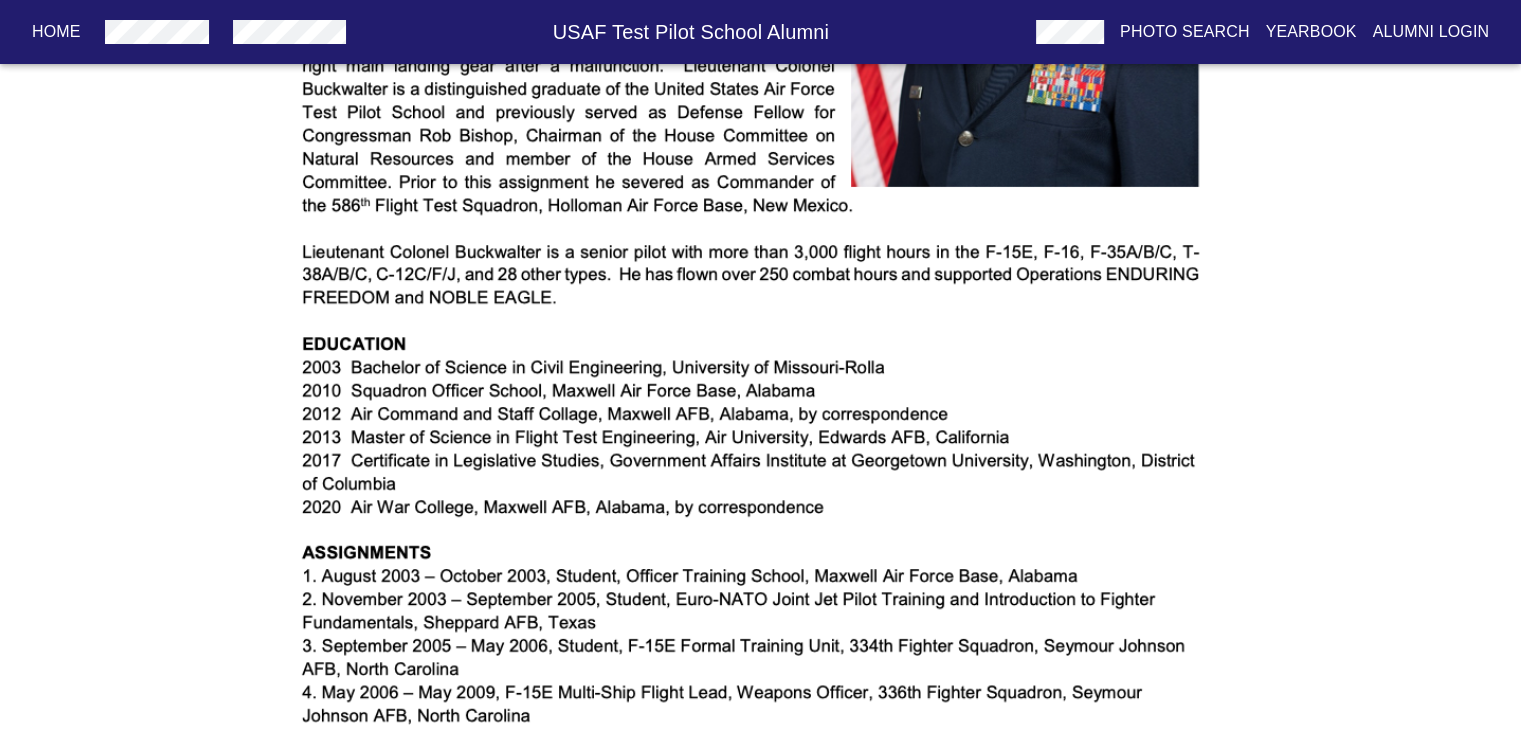 scroll, scrollTop: 163, scrollLeft: 0, axis: vertical 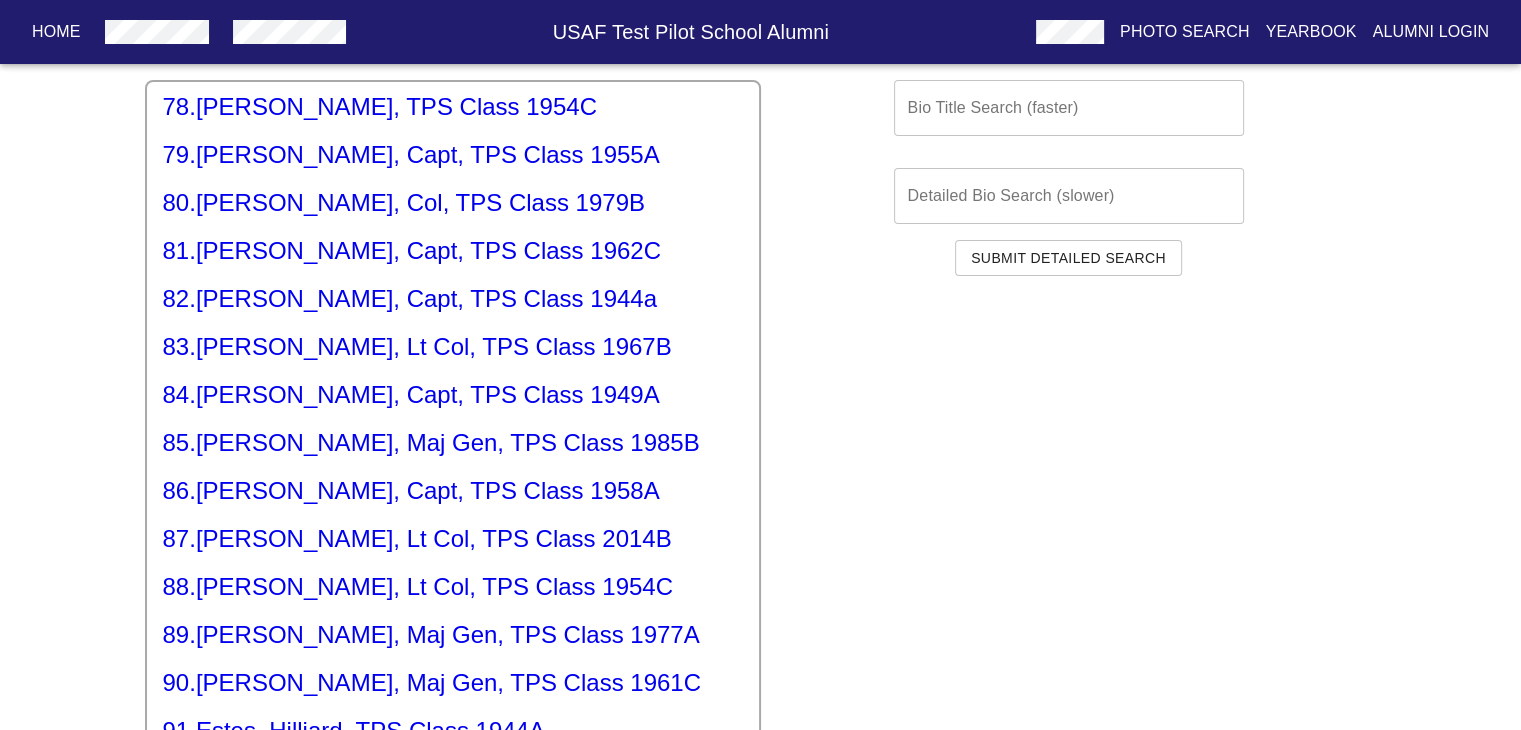 click on "87 .  [PERSON_NAME], Lt Col, TPS Class 2014B" at bounding box center [453, 539] 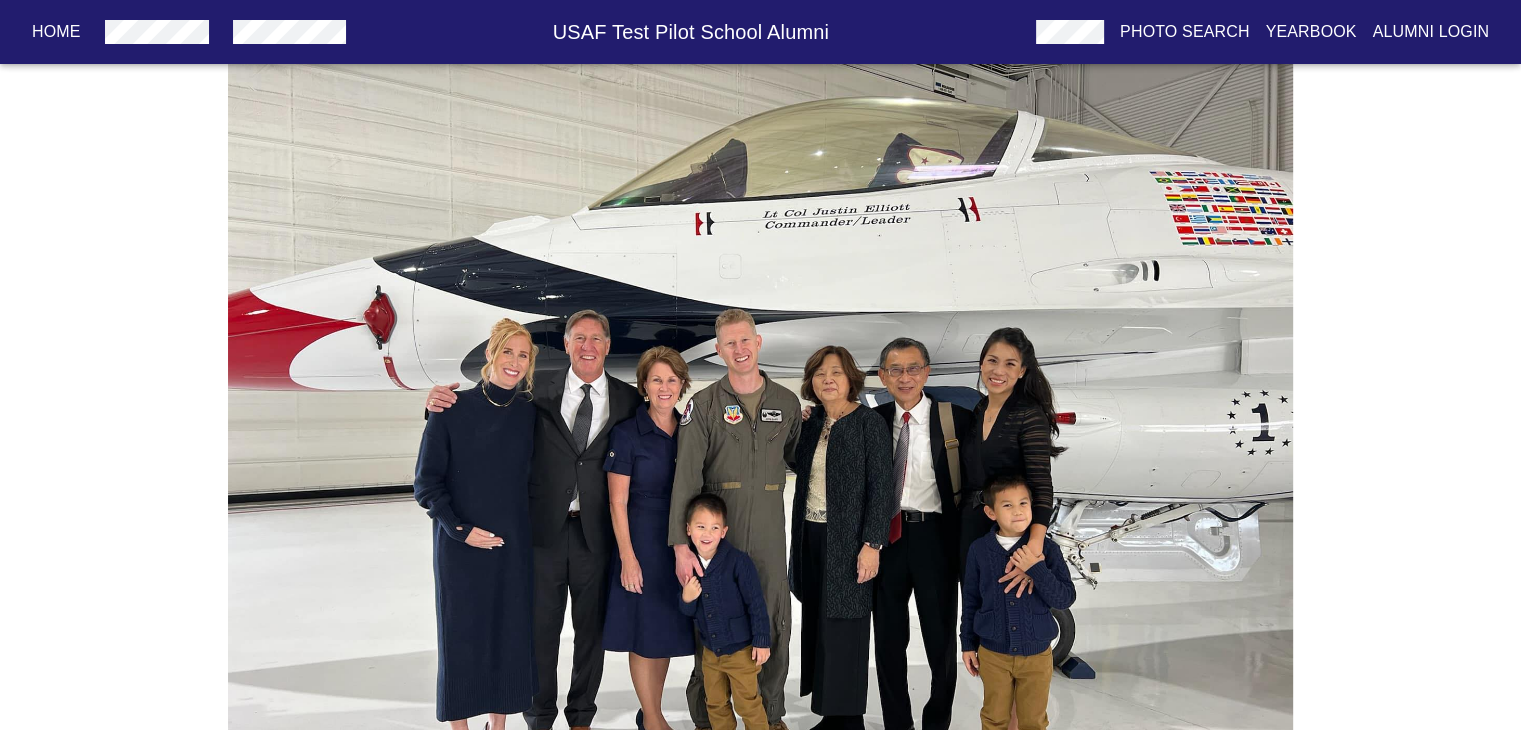 scroll, scrollTop: 0, scrollLeft: 0, axis: both 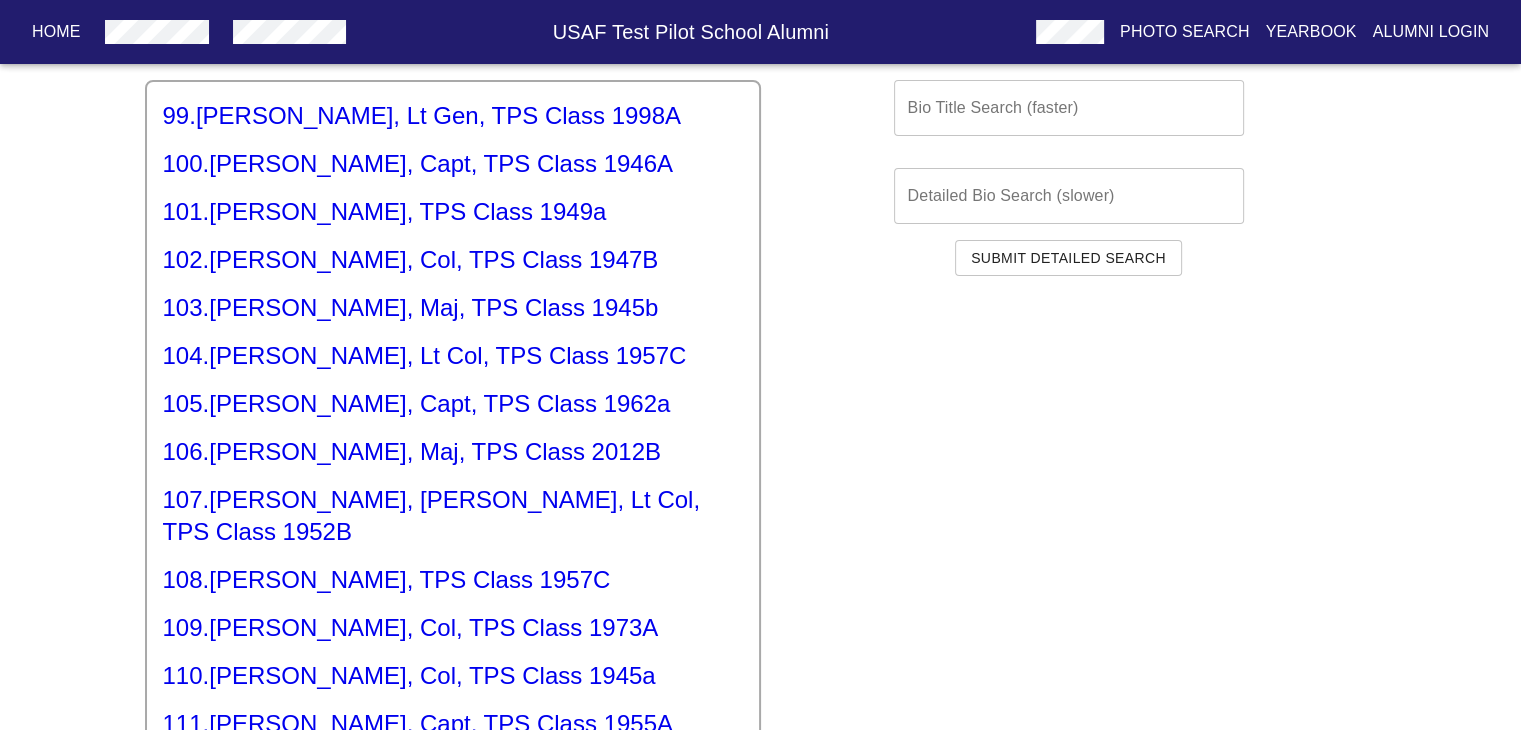 click on "106 .  [PERSON_NAME], Maj, TPS Class 2012B" at bounding box center [453, 452] 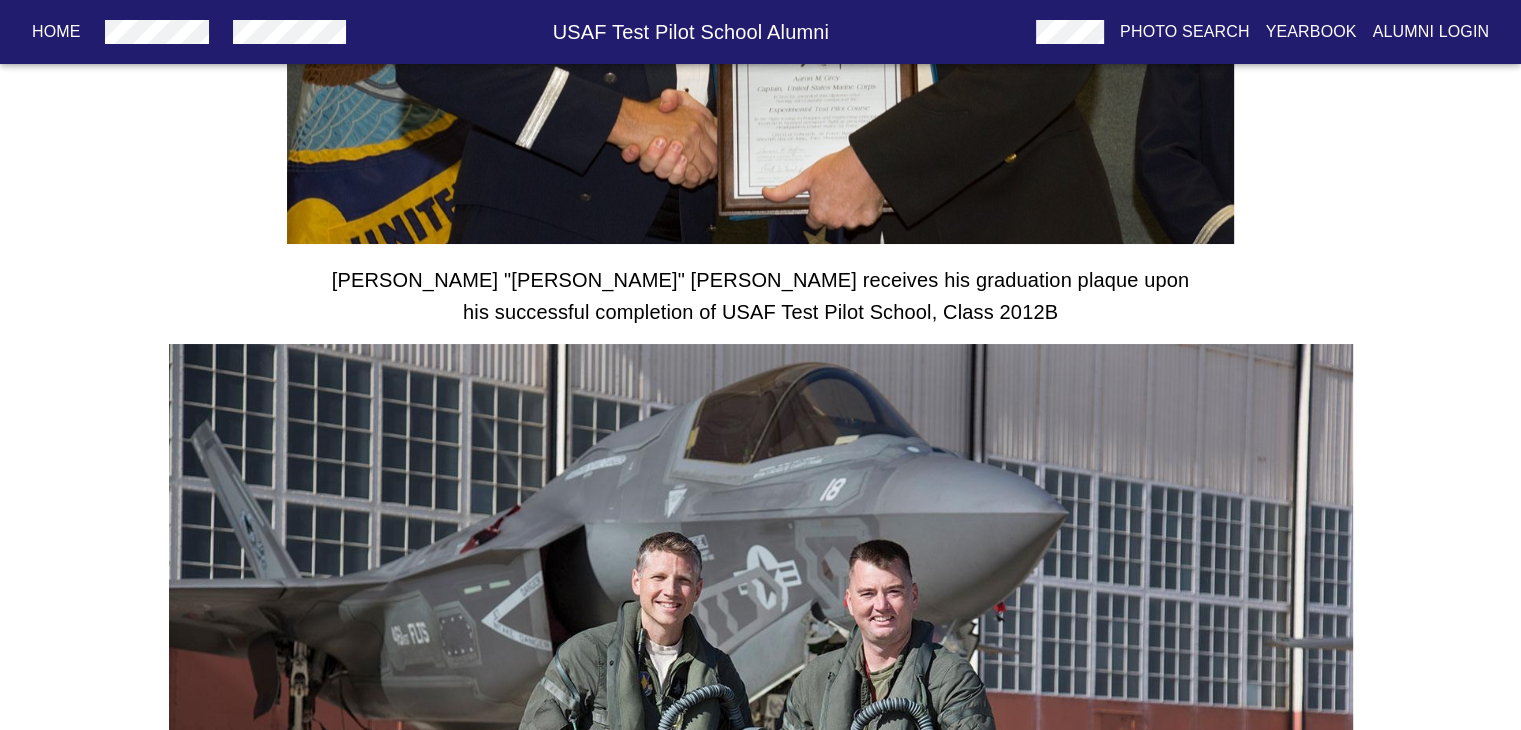 scroll, scrollTop: 4731, scrollLeft: 0, axis: vertical 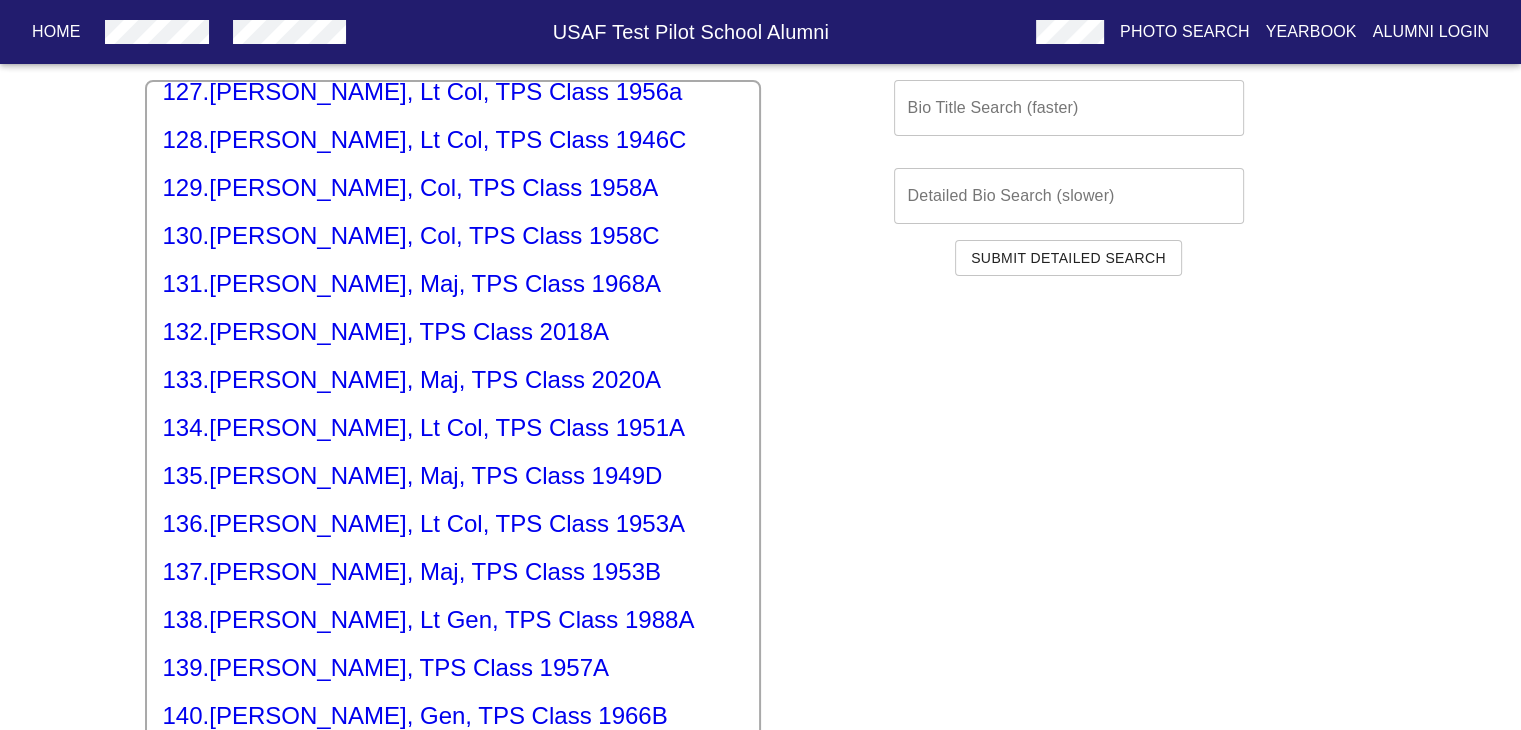click on "133 .  [PERSON_NAME], Maj, TPS Class 2020A" at bounding box center (453, 380) 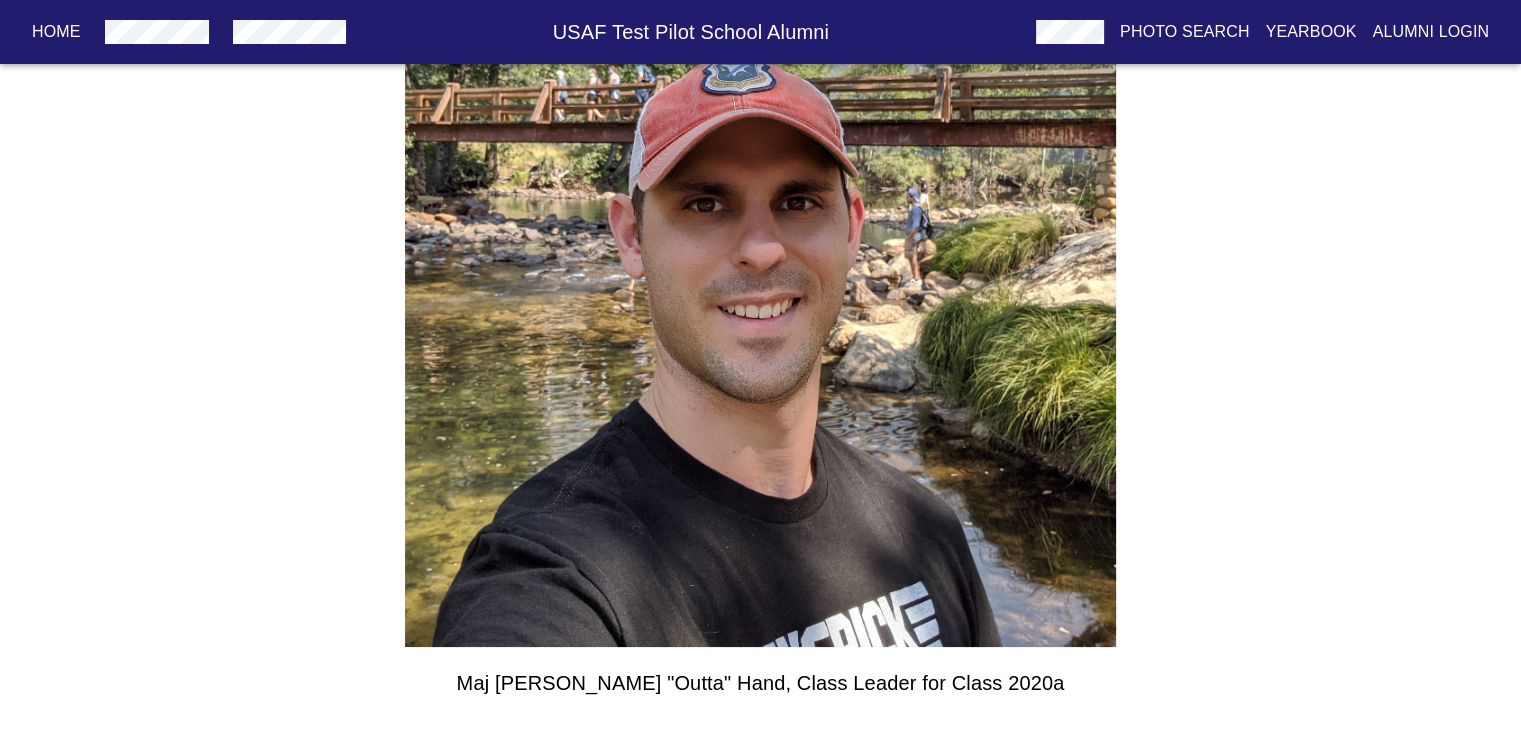 scroll, scrollTop: 0, scrollLeft: 0, axis: both 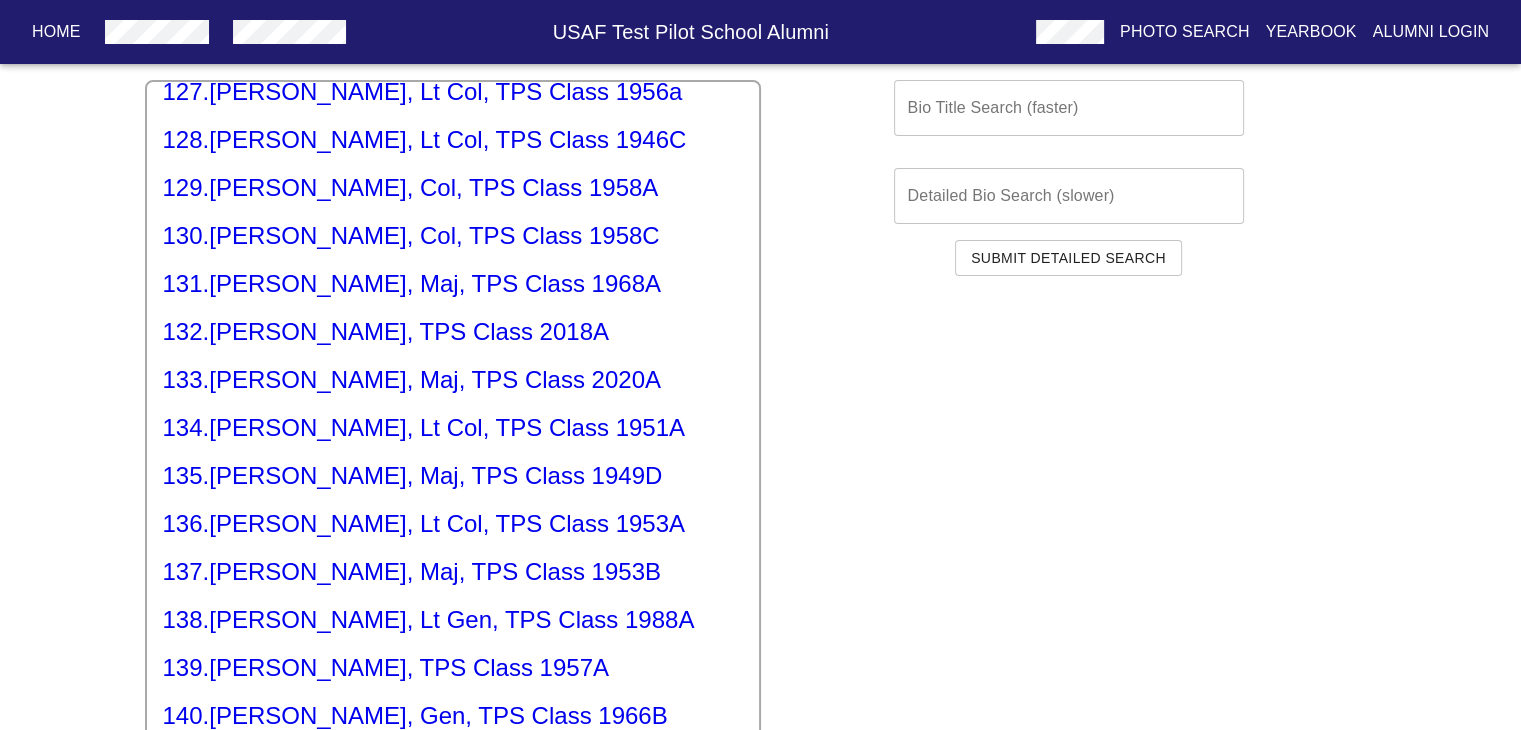 click on "132 .  [PERSON_NAME], TPS Class 2018A" at bounding box center (453, 332) 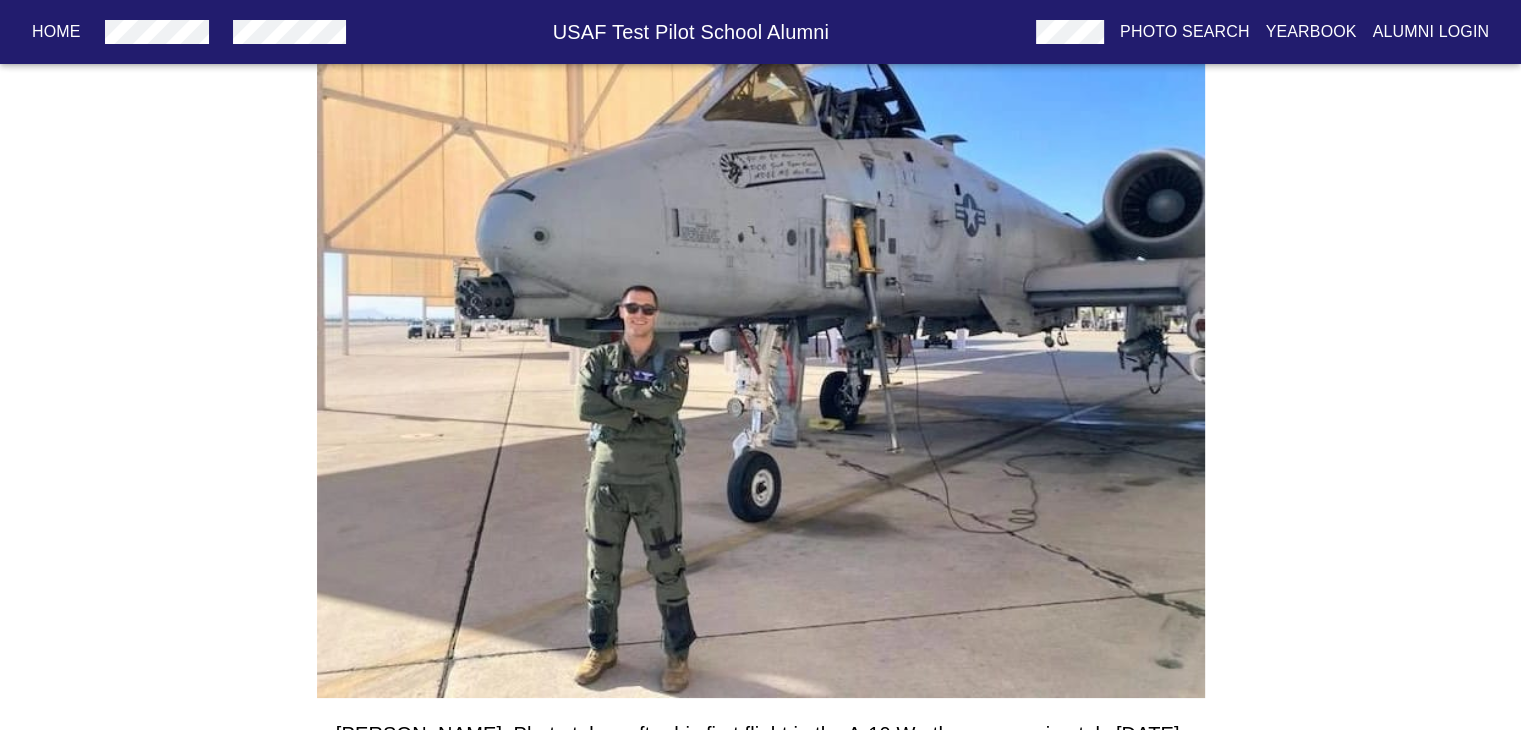 scroll, scrollTop: 370, scrollLeft: 0, axis: vertical 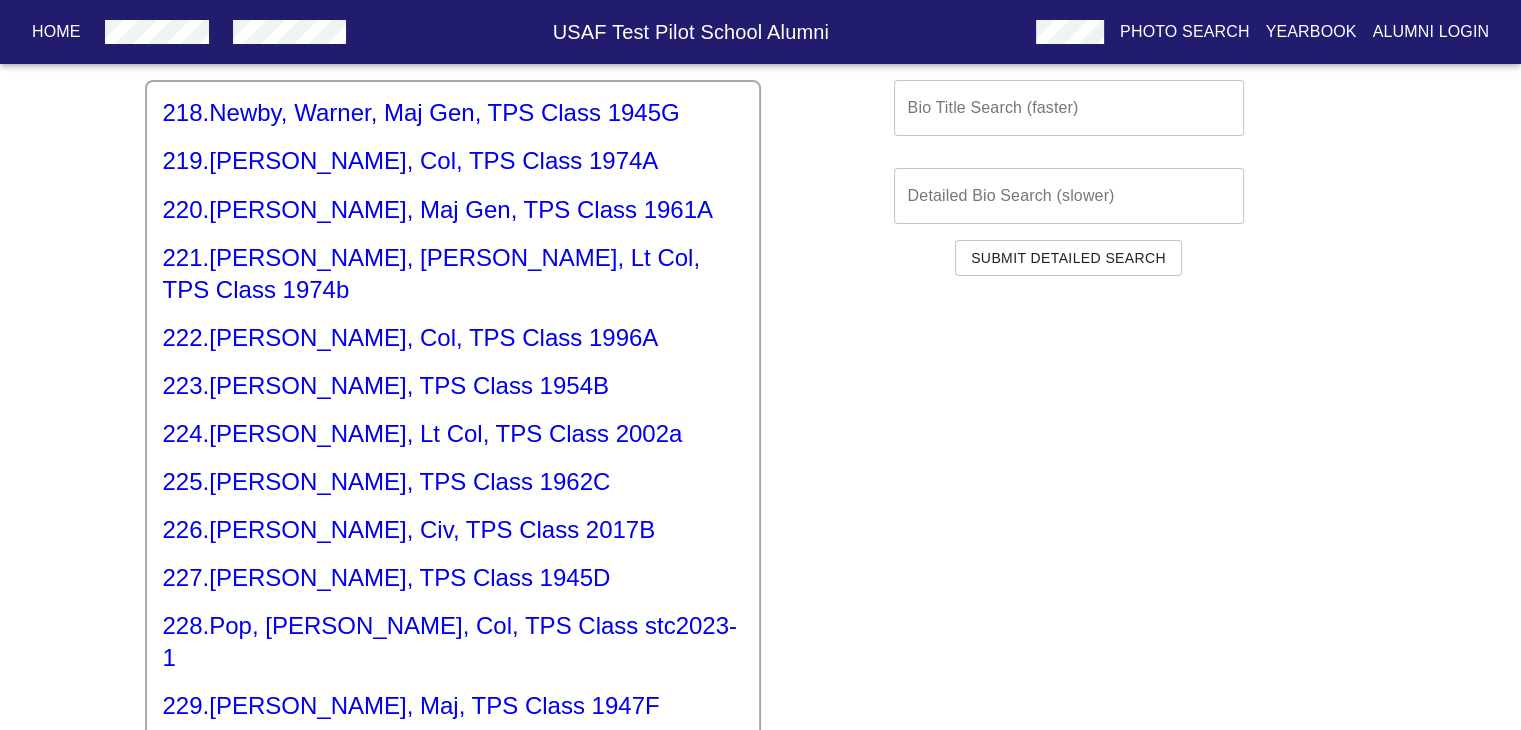 click on "226 .  [PERSON_NAME], Civ, TPS Class 2017B" at bounding box center [453, 530] 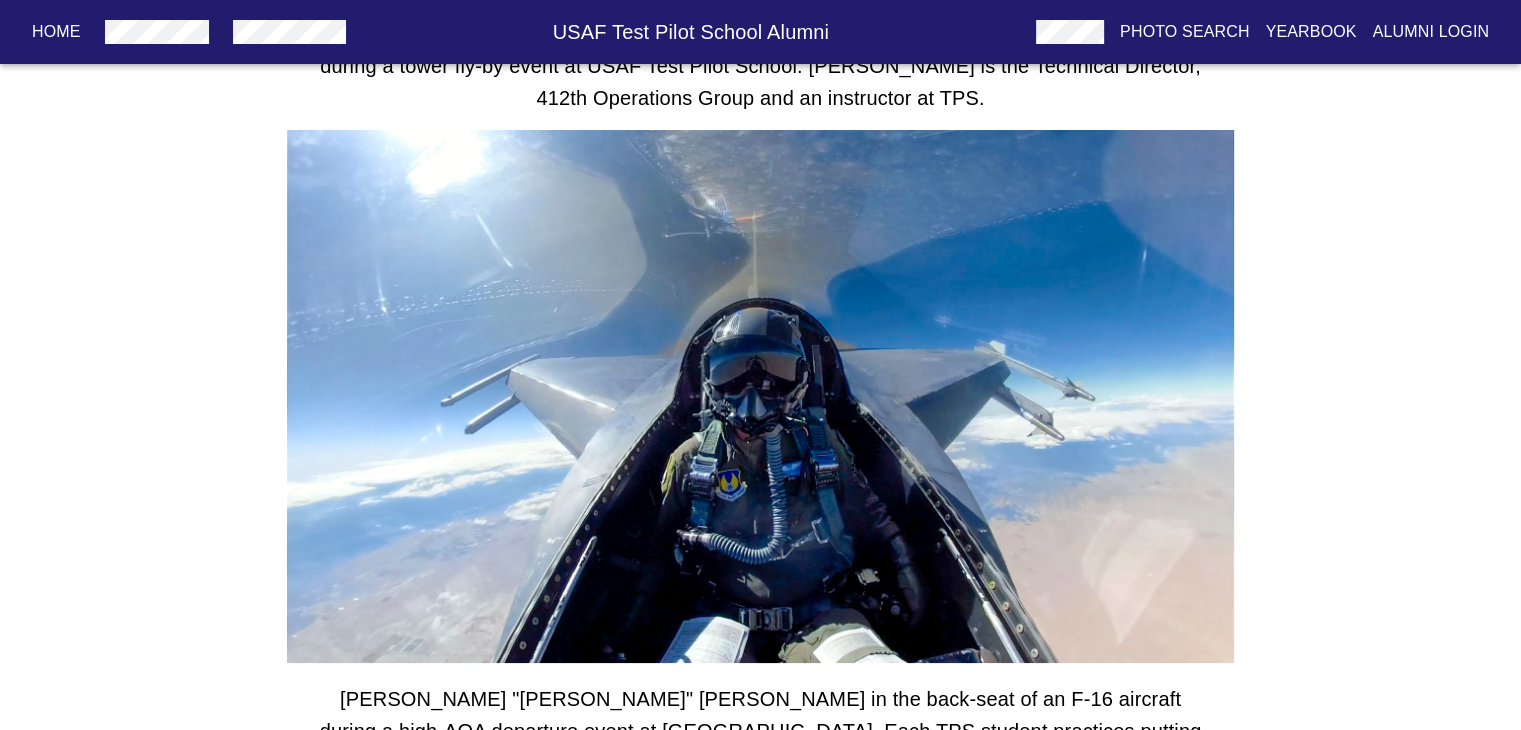 scroll, scrollTop: 2549, scrollLeft: 0, axis: vertical 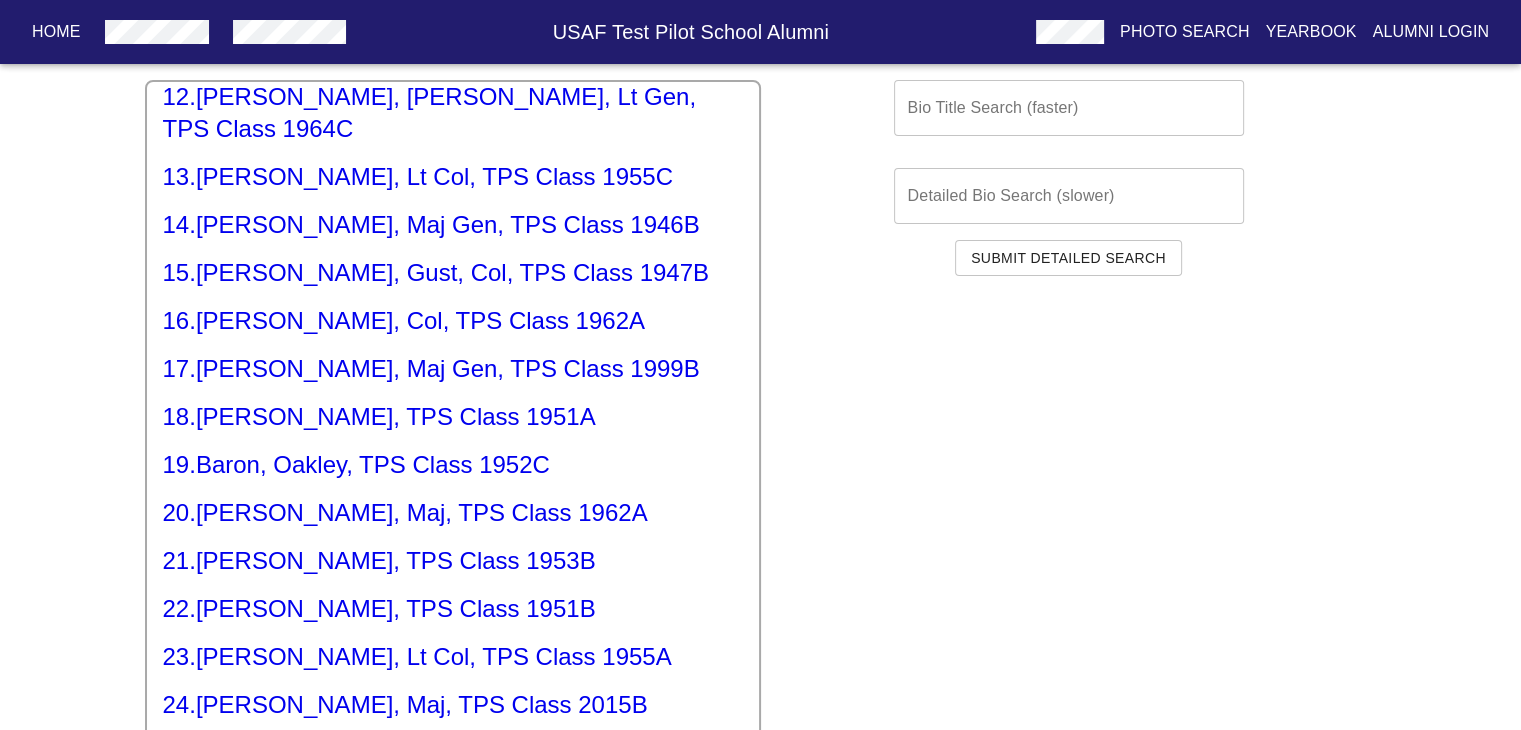 click on "24 .  [PERSON_NAME], Maj, TPS Class 2015B" at bounding box center (453, 705) 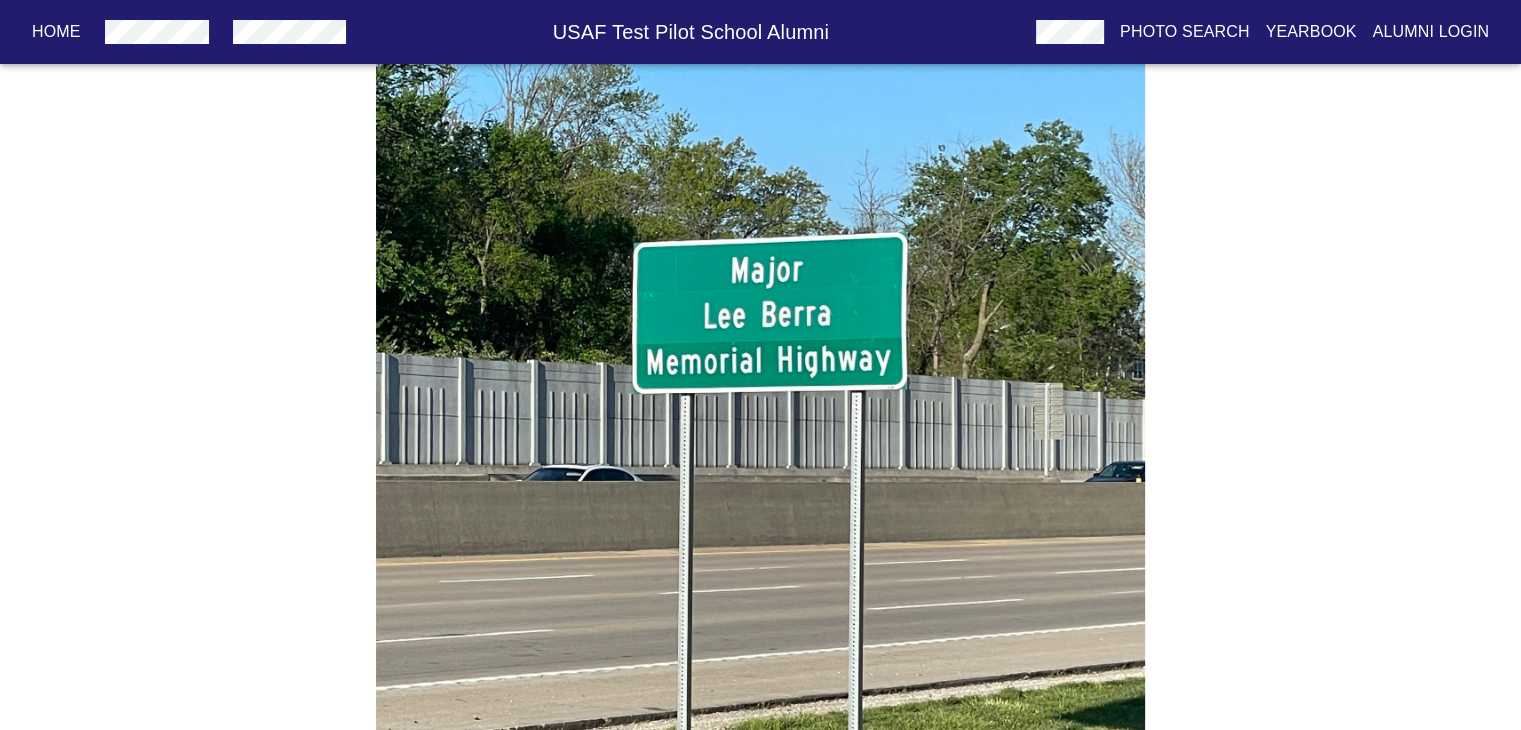 scroll, scrollTop: 3940, scrollLeft: 0, axis: vertical 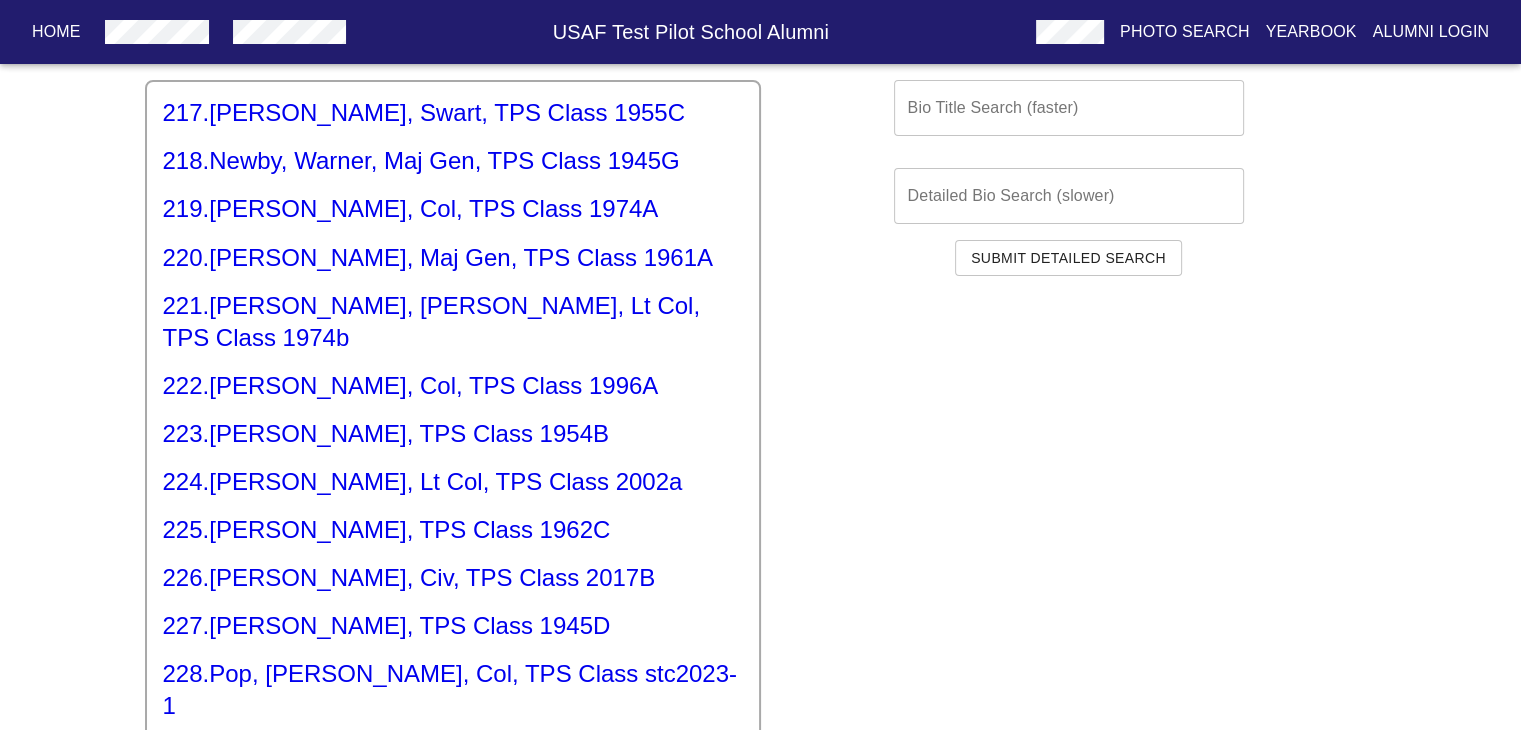 click on "228 .  [PERSON_NAME], Col, TPS Class stc2023-1" at bounding box center [453, 690] 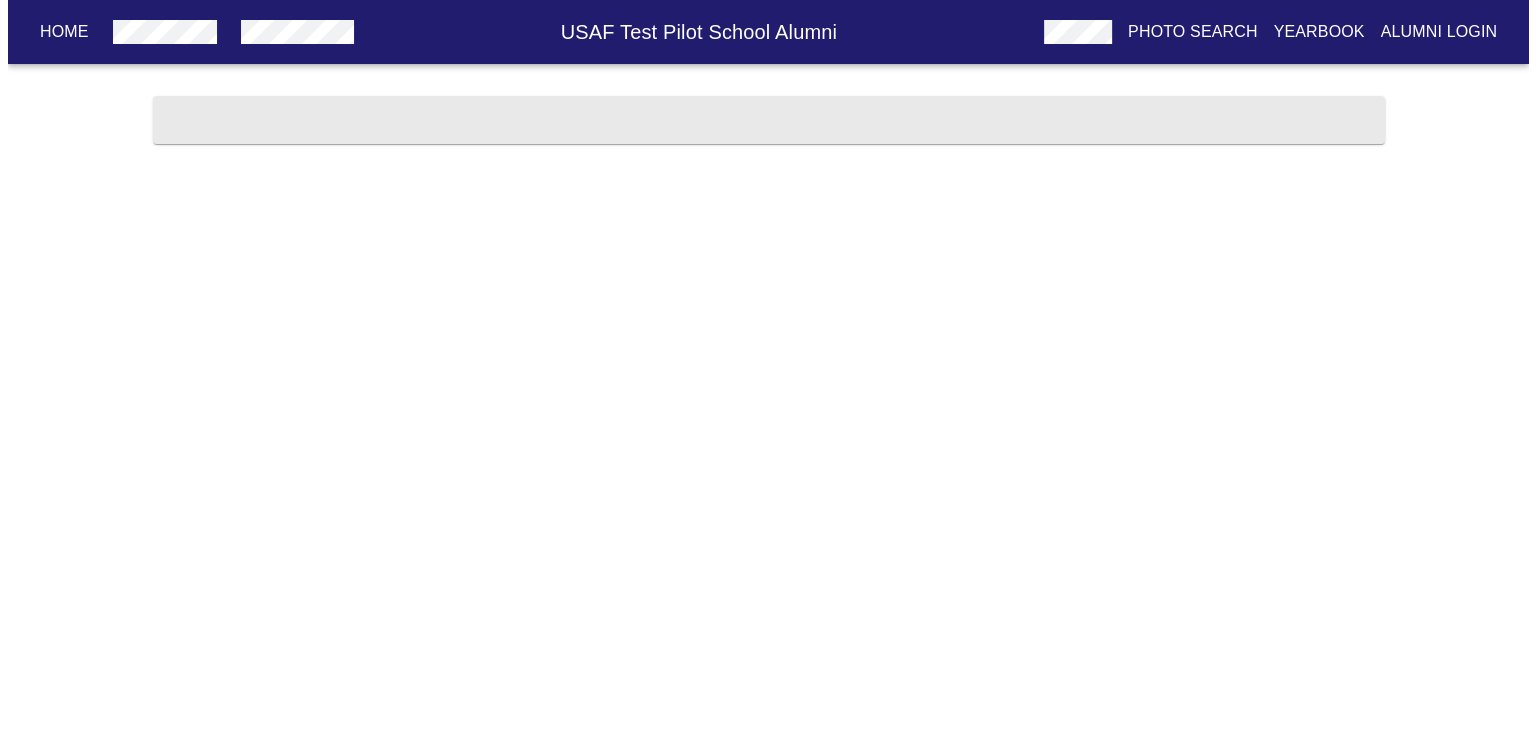 scroll, scrollTop: 0, scrollLeft: 0, axis: both 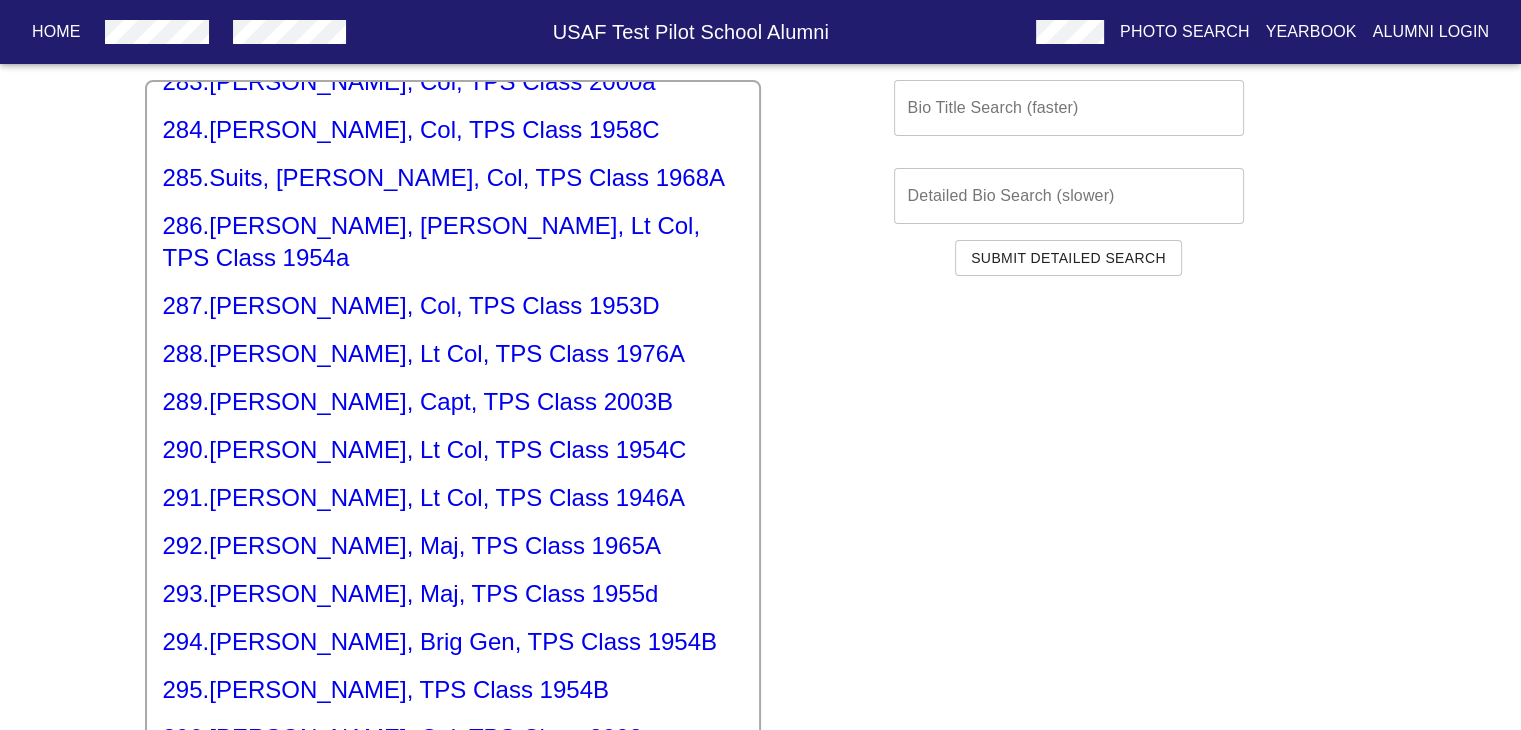 click on "298 .  [PERSON_NAME], Maj, TPS Class 2020A" at bounding box center [453, 834] 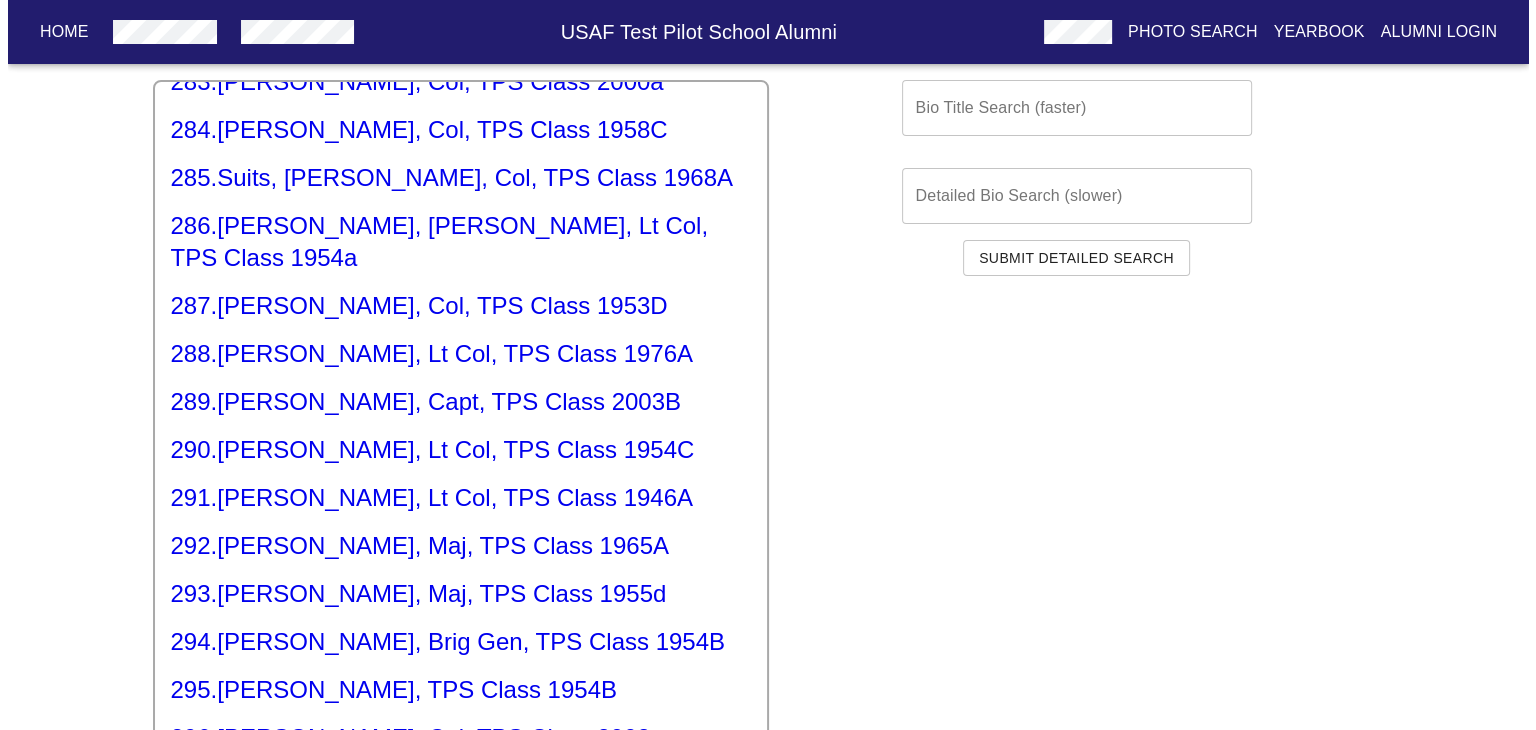 scroll, scrollTop: 0, scrollLeft: 0, axis: both 